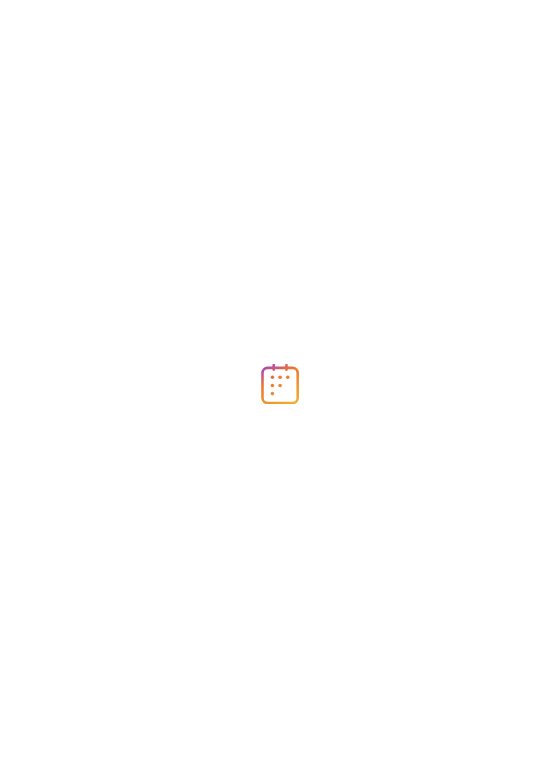 scroll, scrollTop: 0, scrollLeft: 0, axis: both 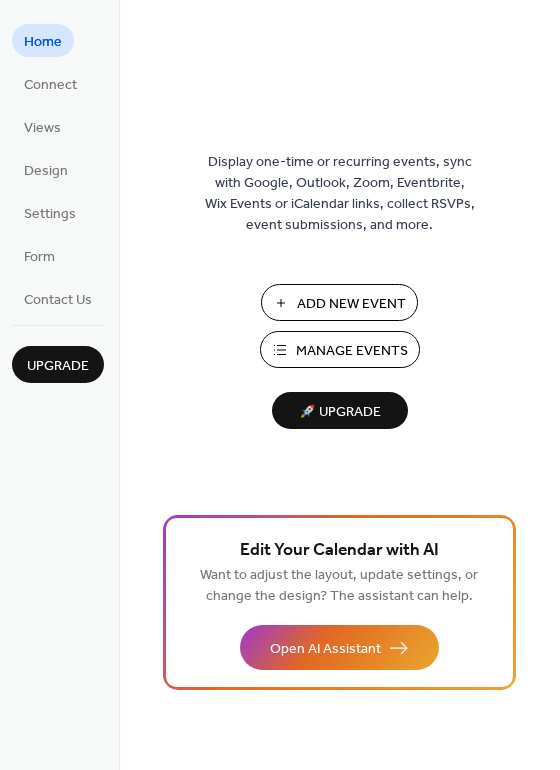 click on "Add New Event" at bounding box center [339, 302] 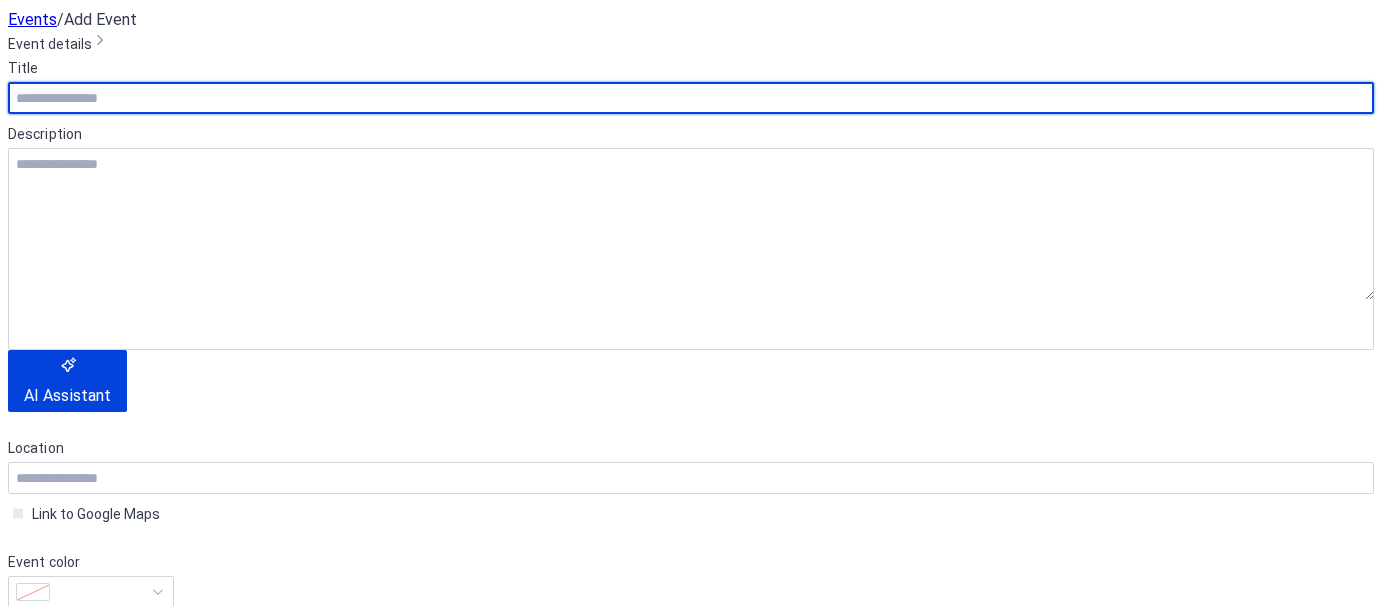 scroll, scrollTop: 0, scrollLeft: 0, axis: both 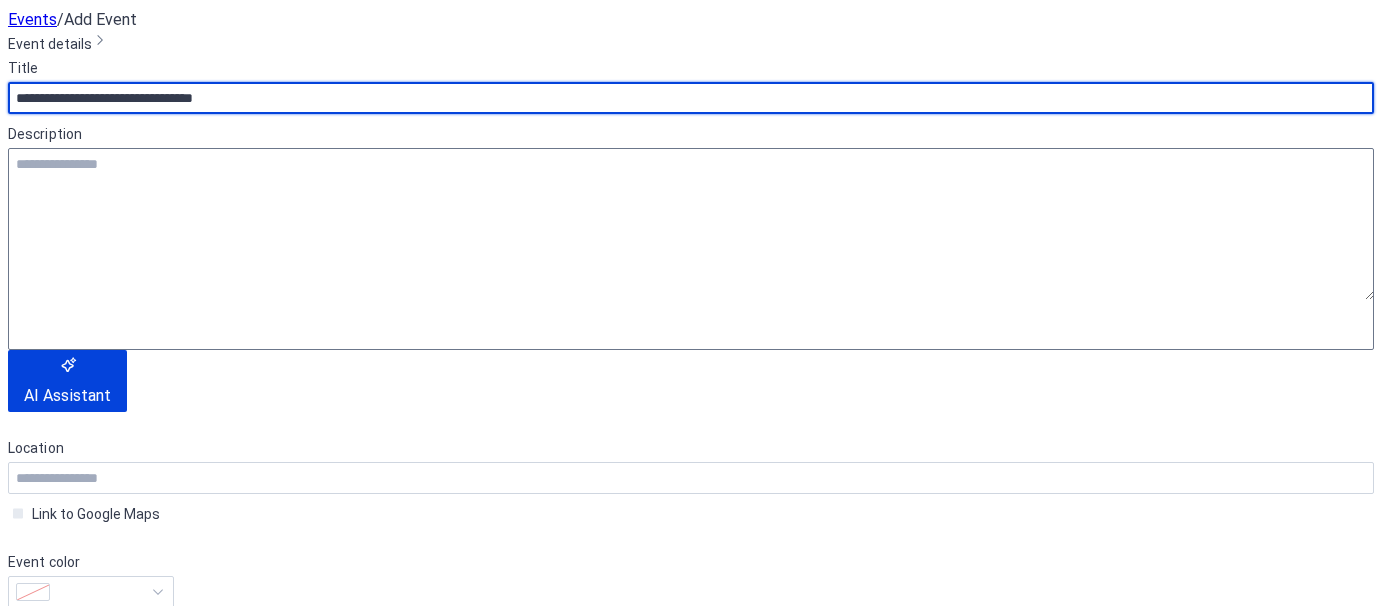type on "**********" 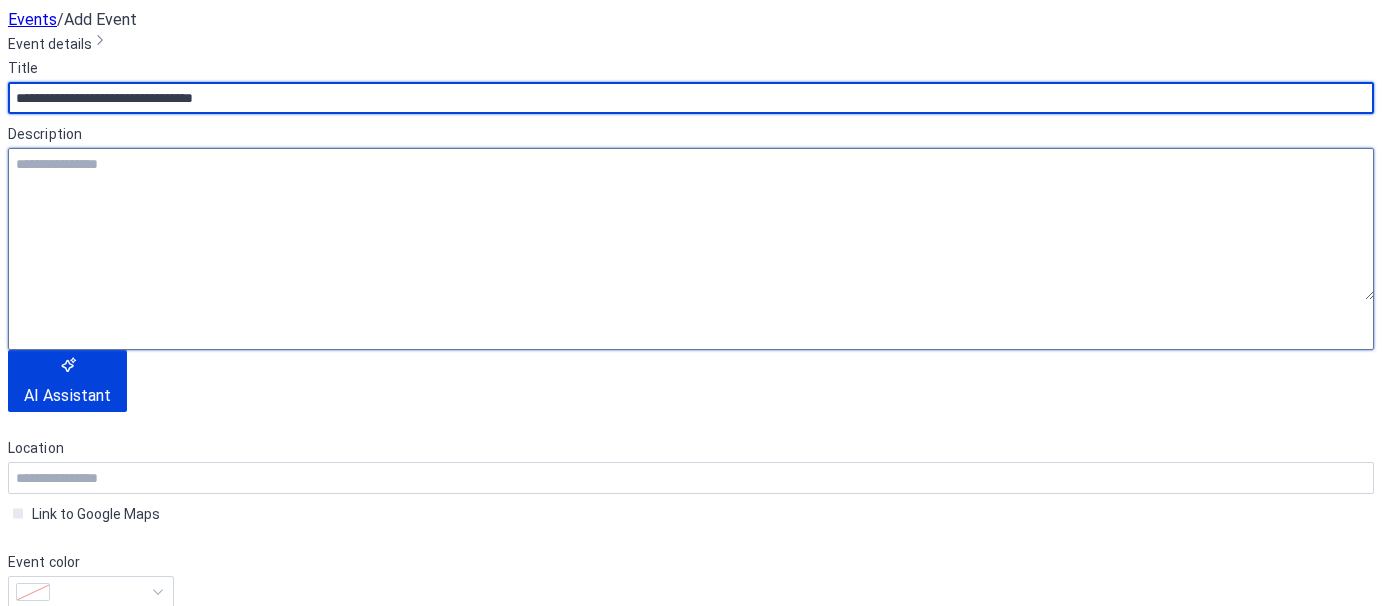 click at bounding box center [691, 224] 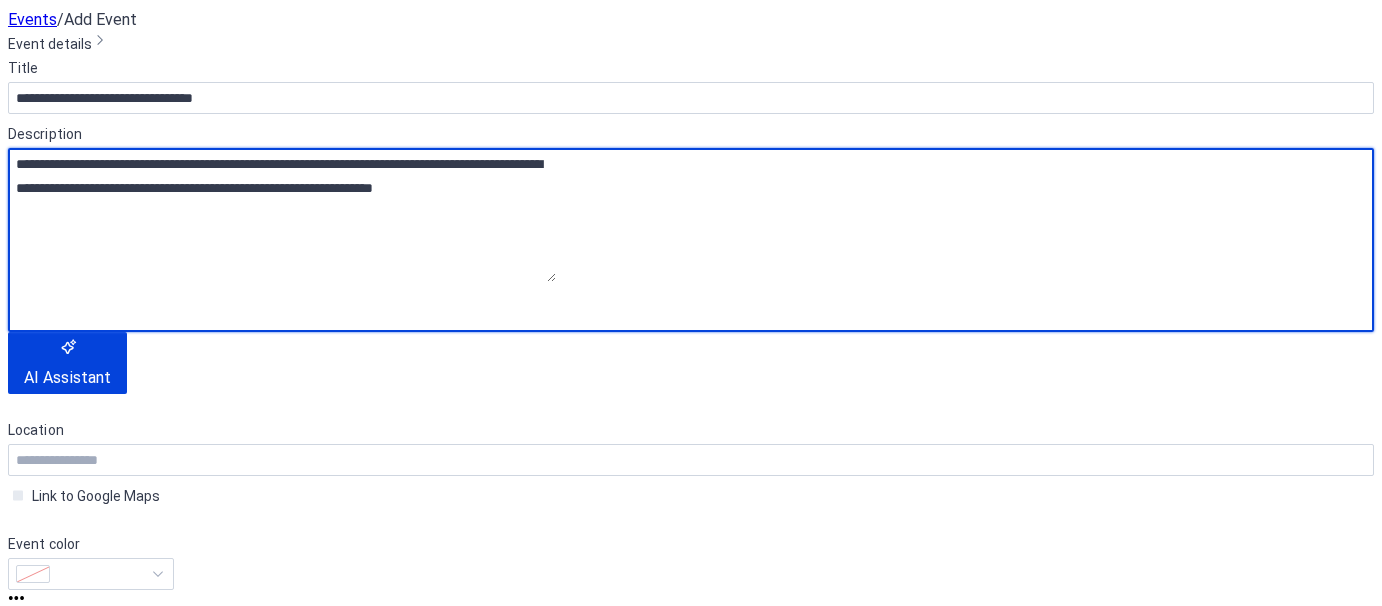 scroll, scrollTop: 400, scrollLeft: 0, axis: vertical 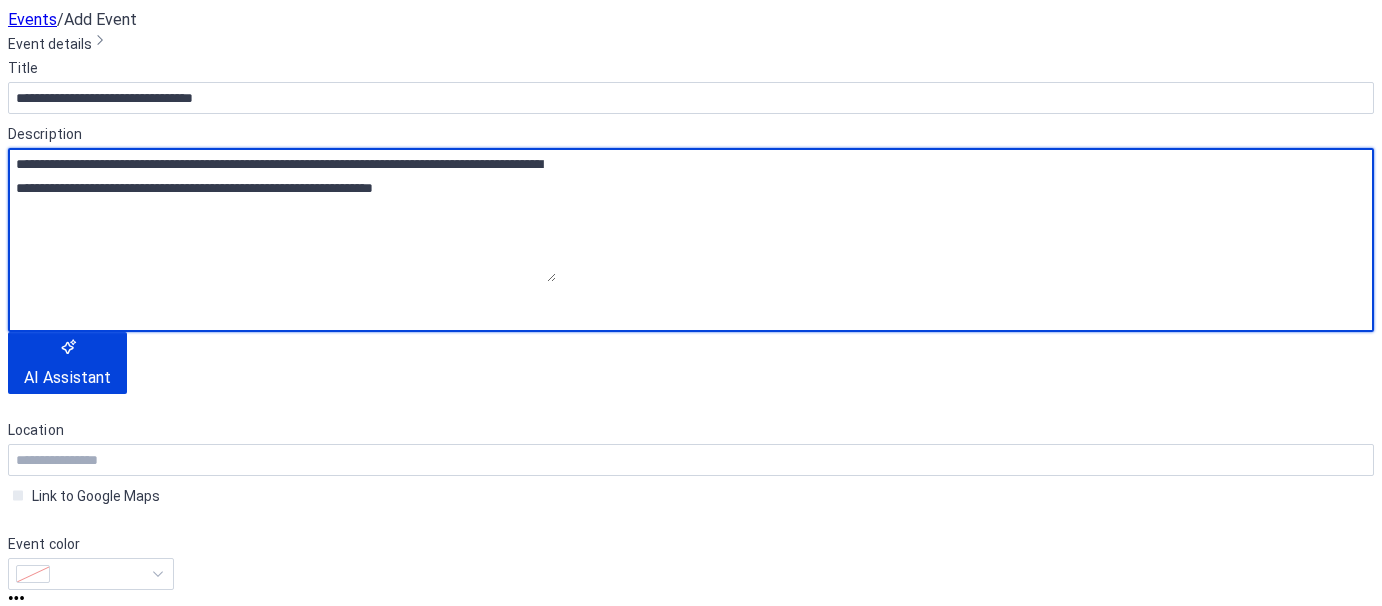 type on "**********" 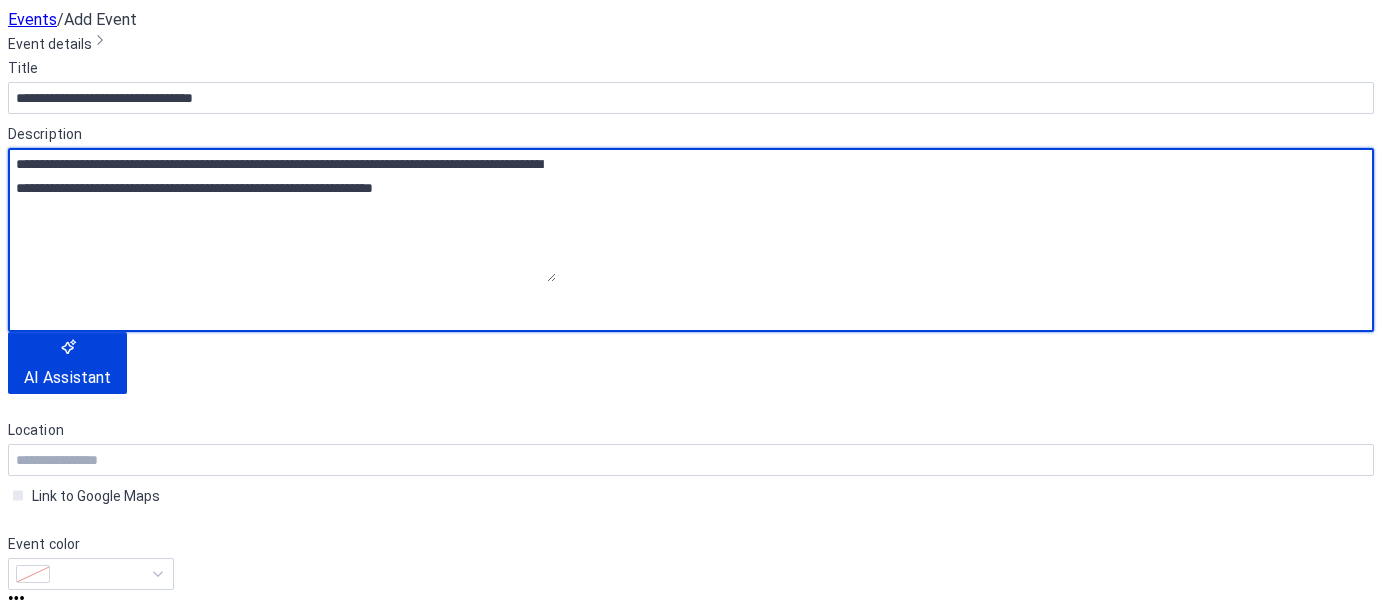 click 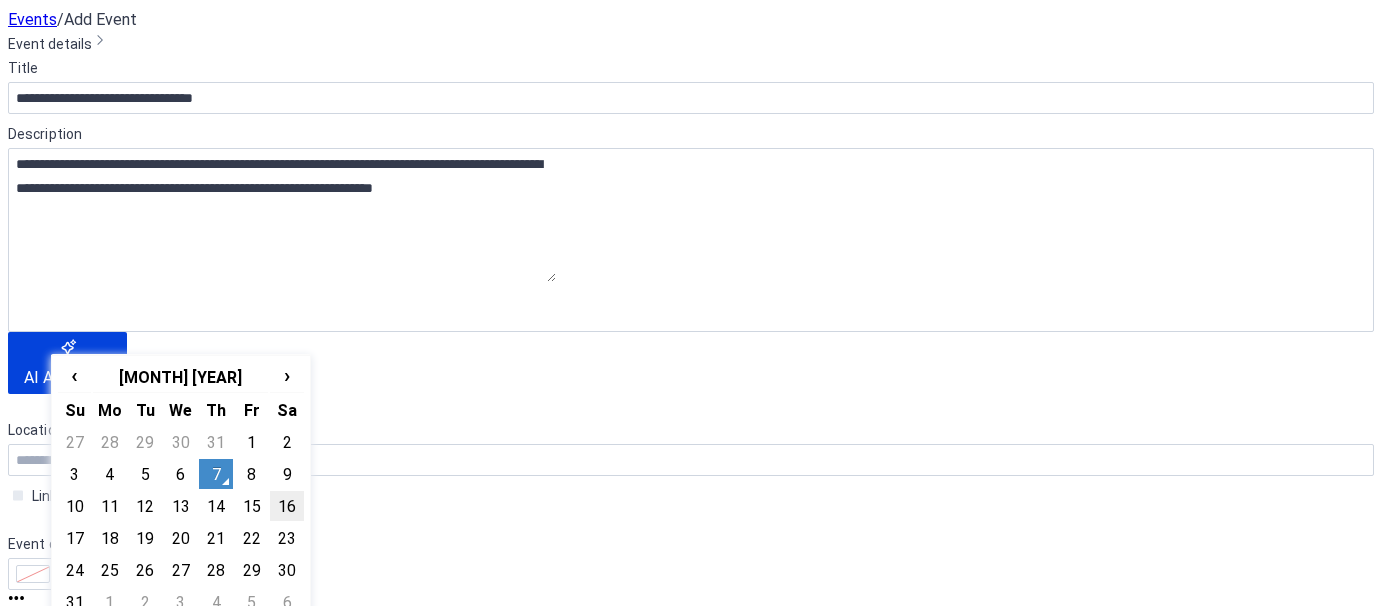 click on "16" at bounding box center (286, 506) 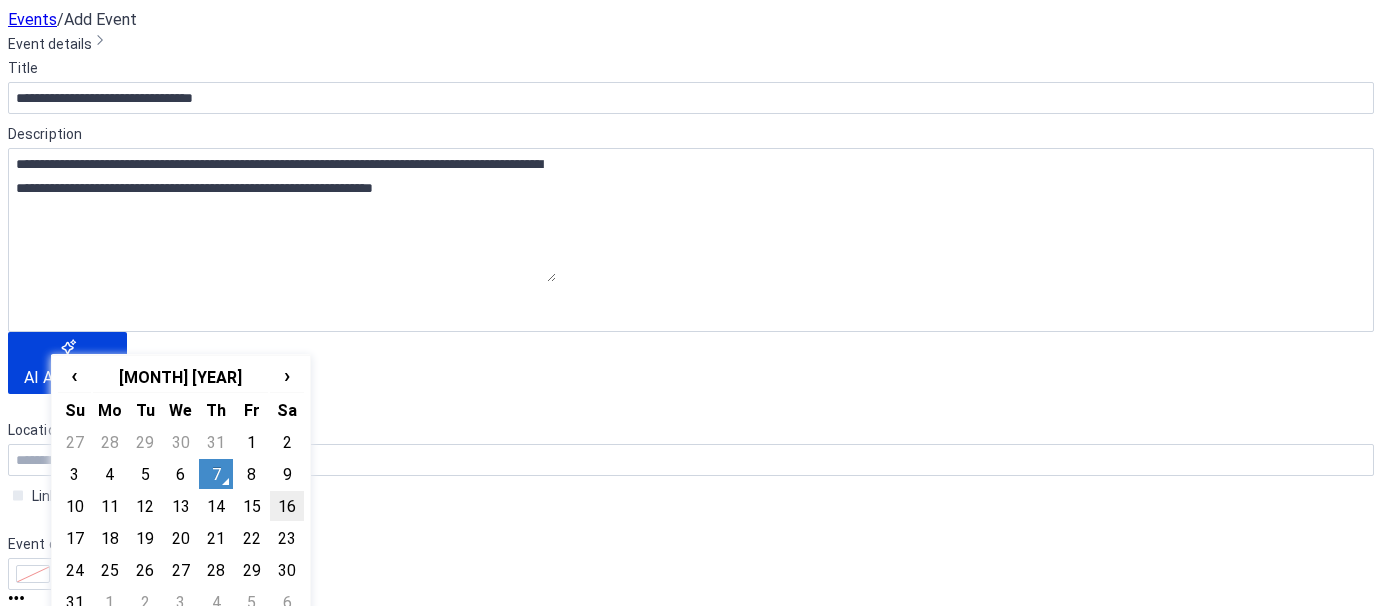 type on "**********" 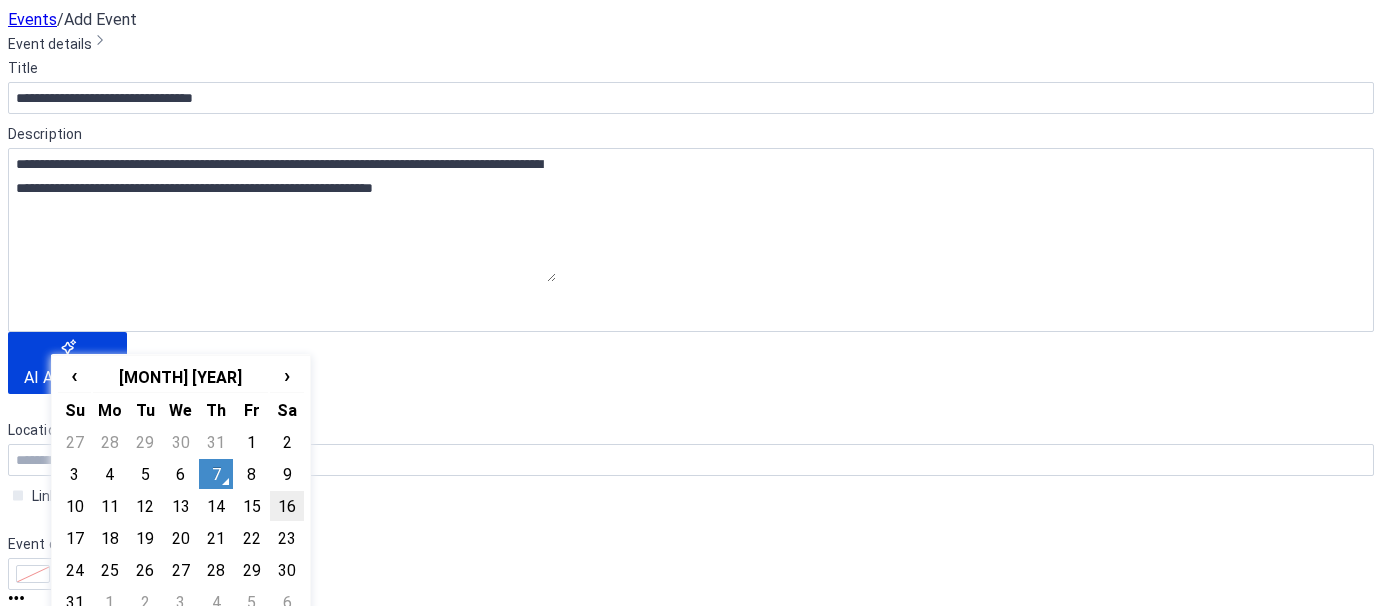 type on "**********" 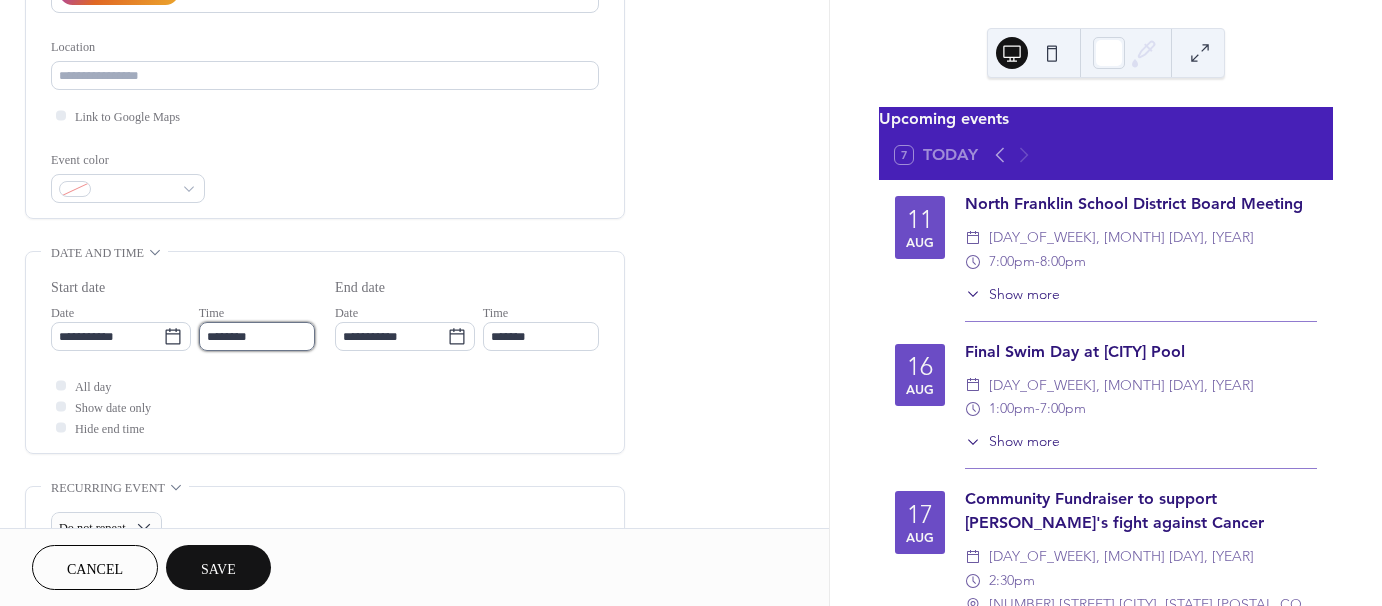 click on "********" at bounding box center [257, 336] 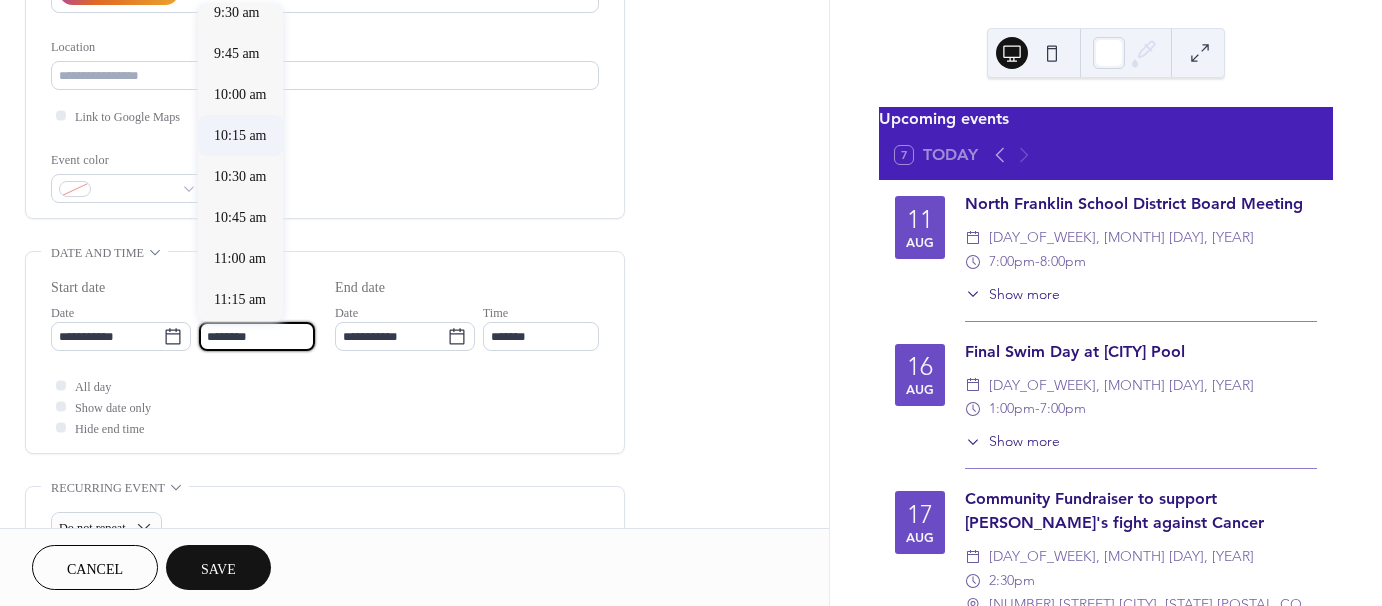 scroll, scrollTop: 1568, scrollLeft: 0, axis: vertical 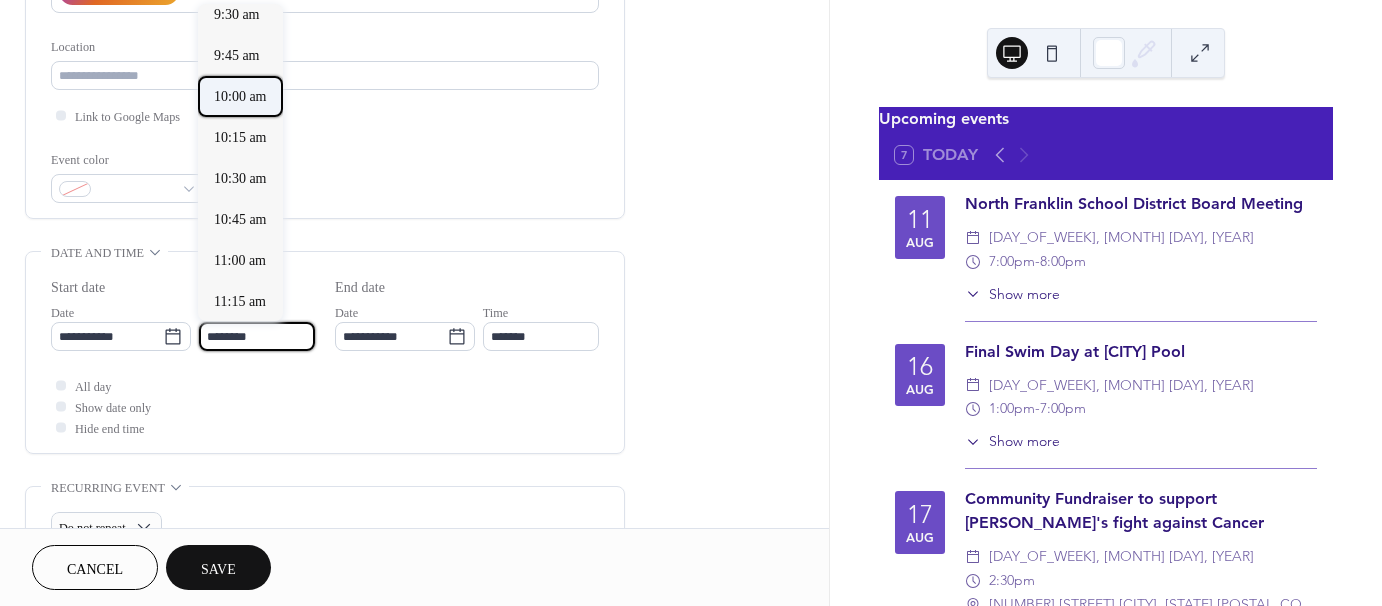 click on "10:00 am" at bounding box center [240, 96] 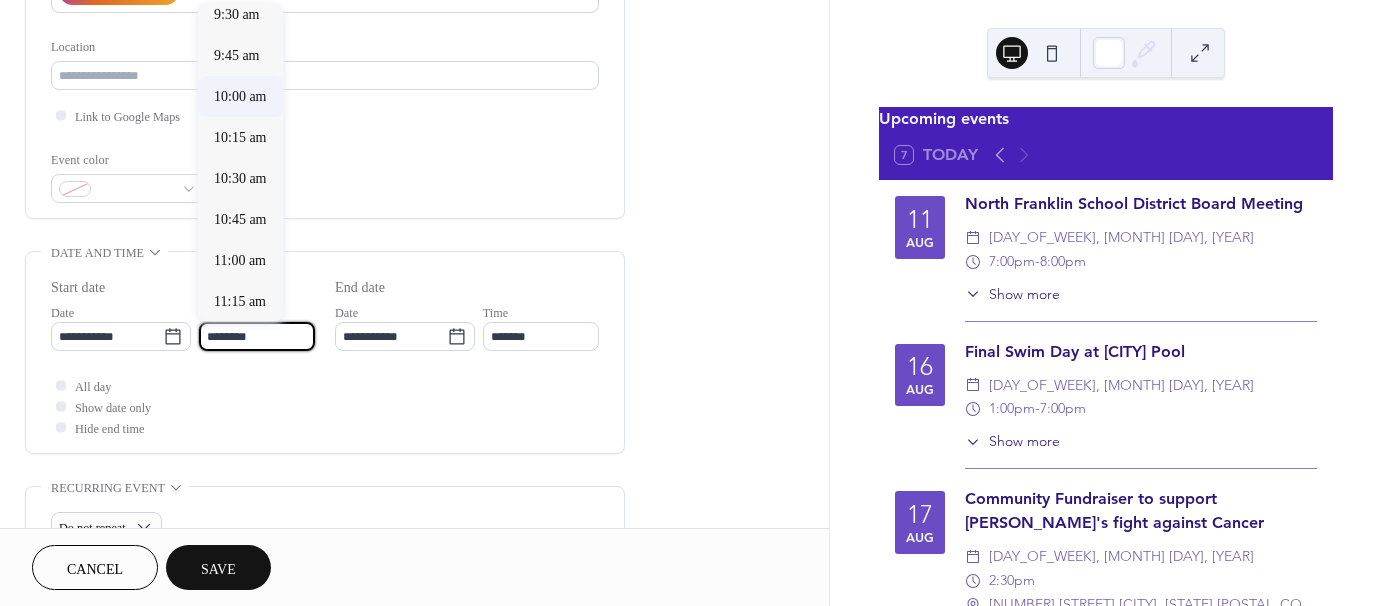 type on "********" 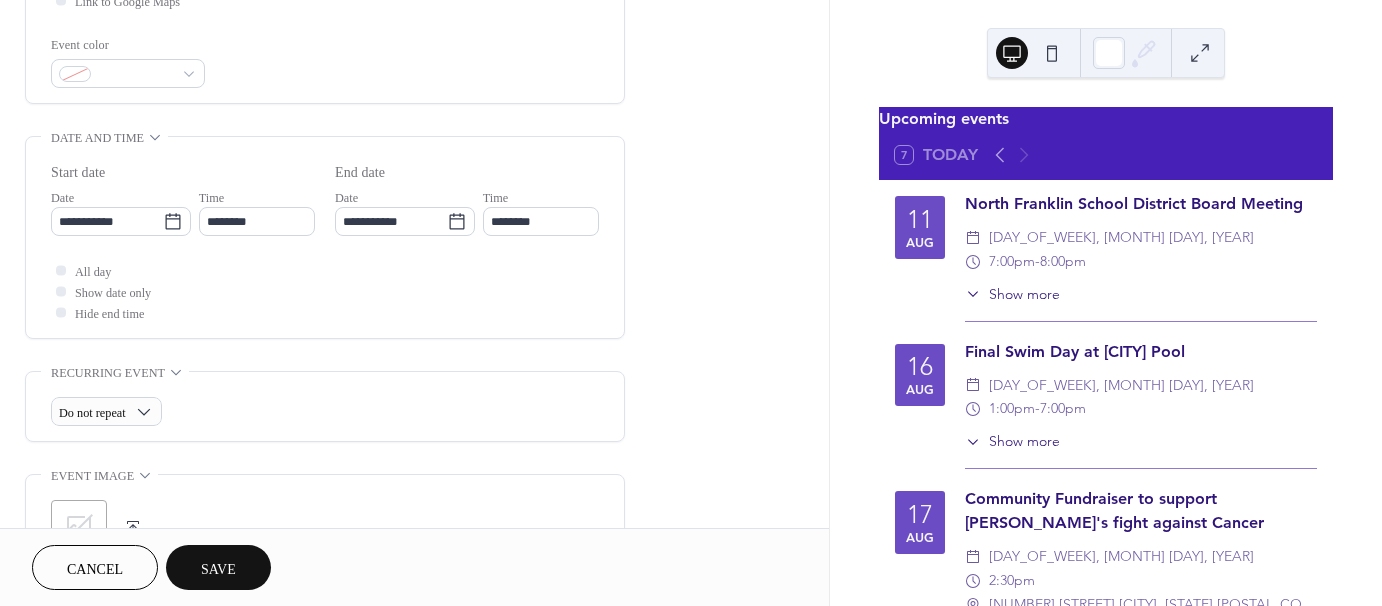 scroll, scrollTop: 500, scrollLeft: 0, axis: vertical 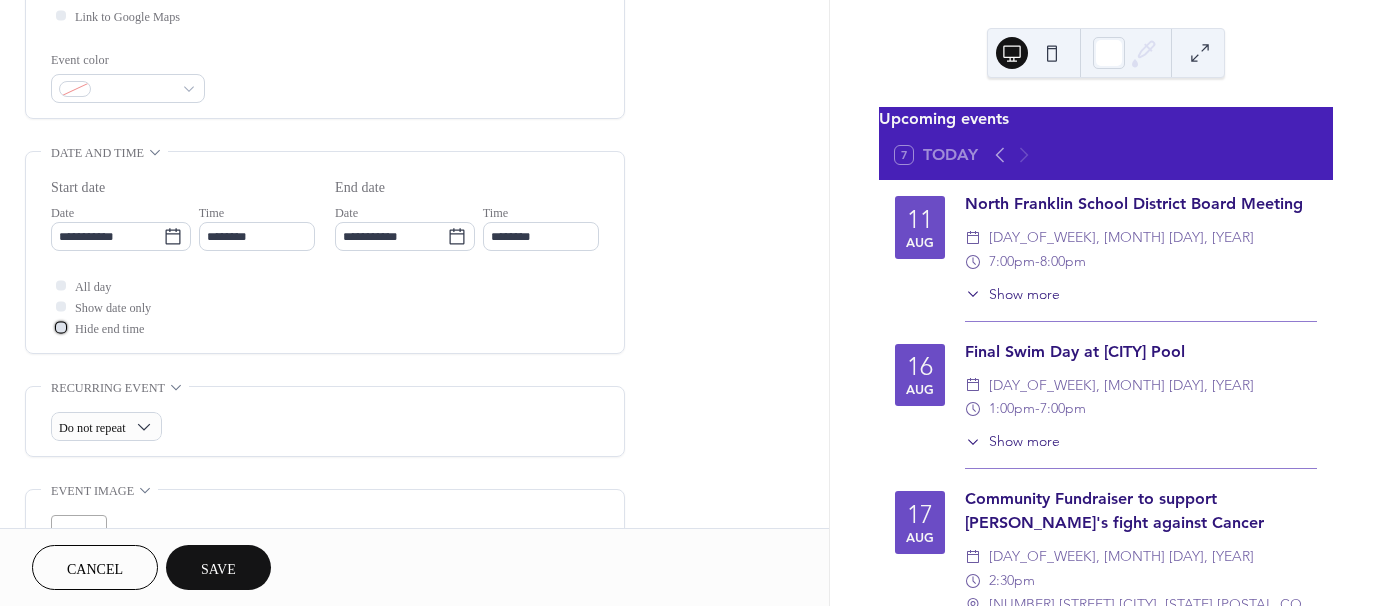 click at bounding box center [61, 327] 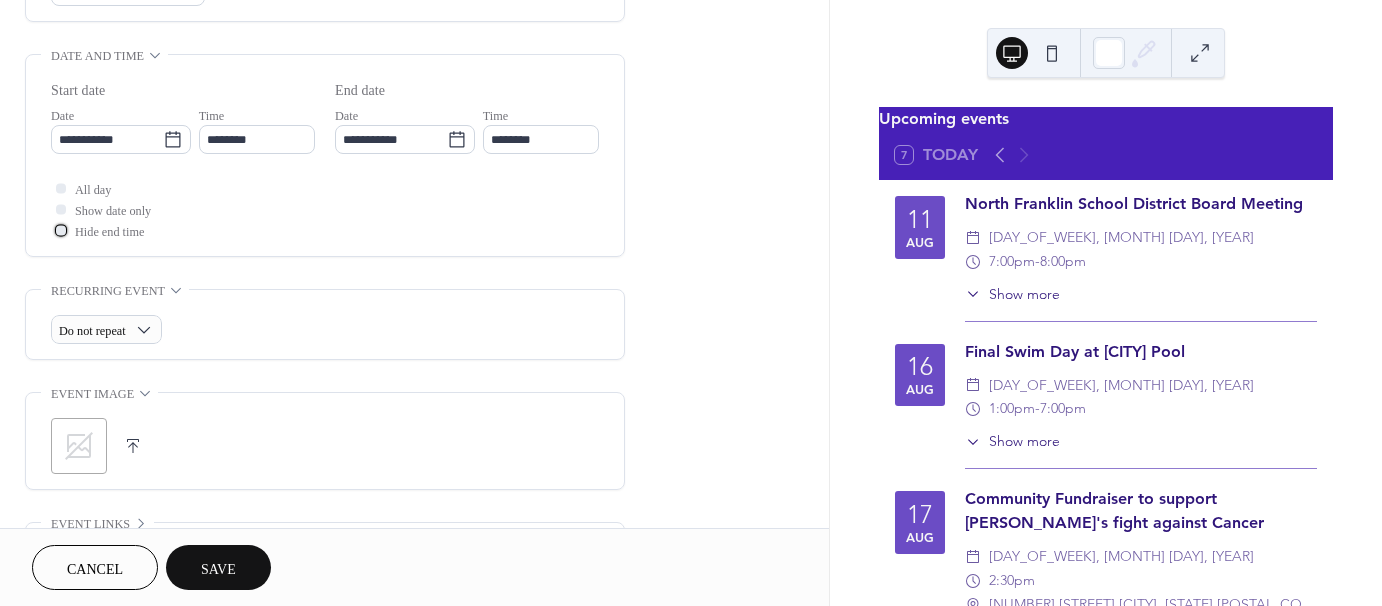 scroll, scrollTop: 600, scrollLeft: 0, axis: vertical 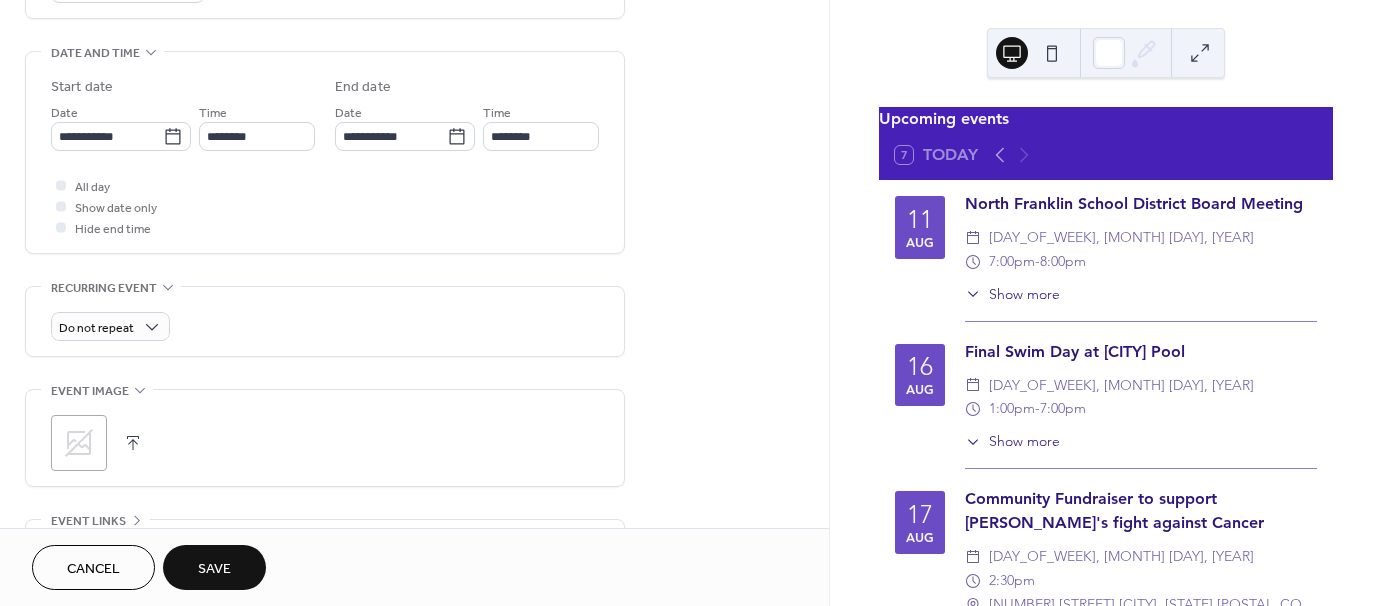 click on "Save" at bounding box center [214, 567] 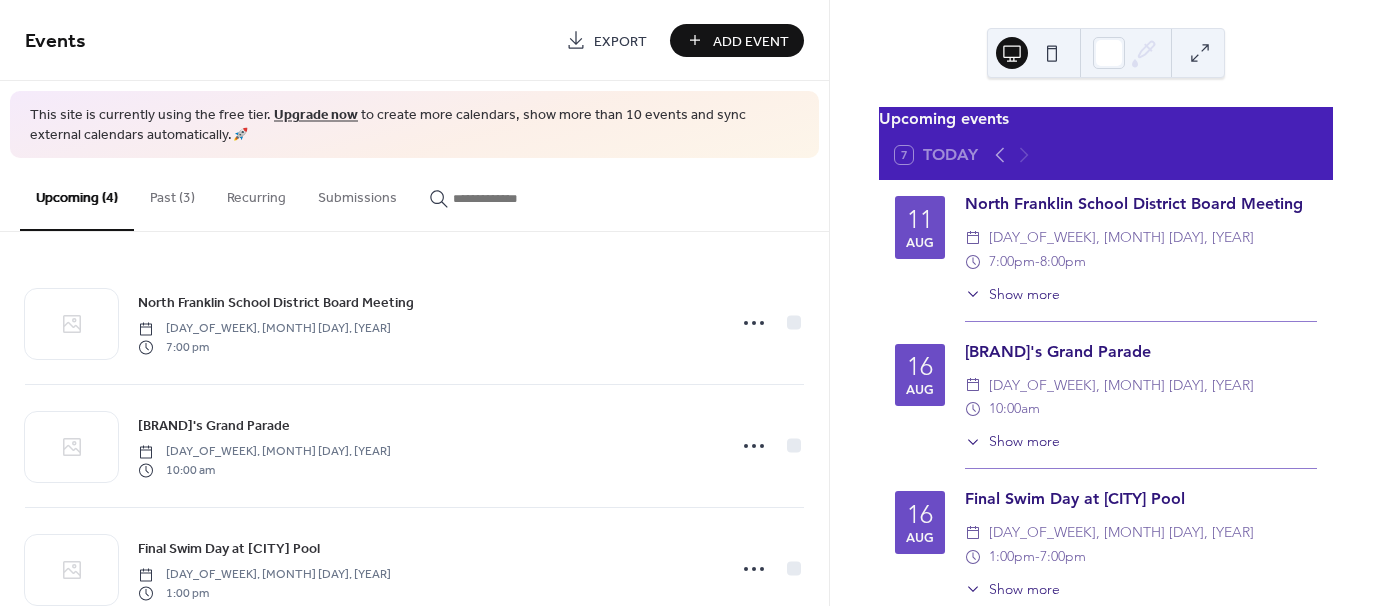 click on "Add Event" at bounding box center (751, 41) 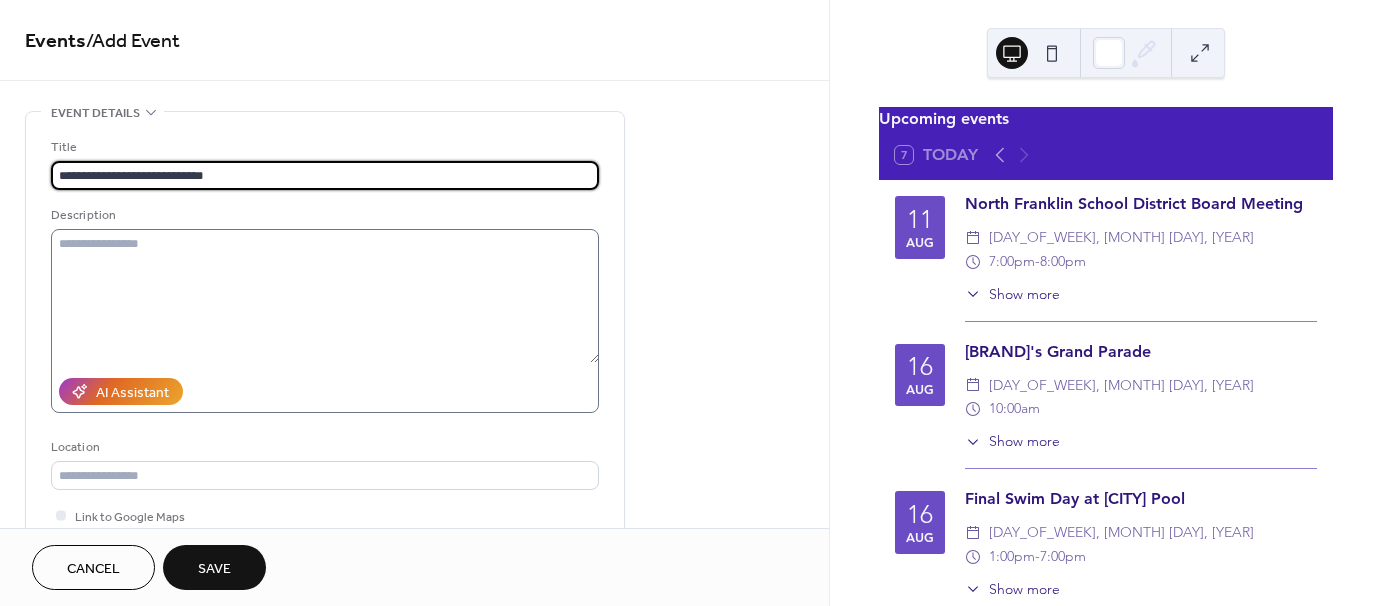 type on "**********" 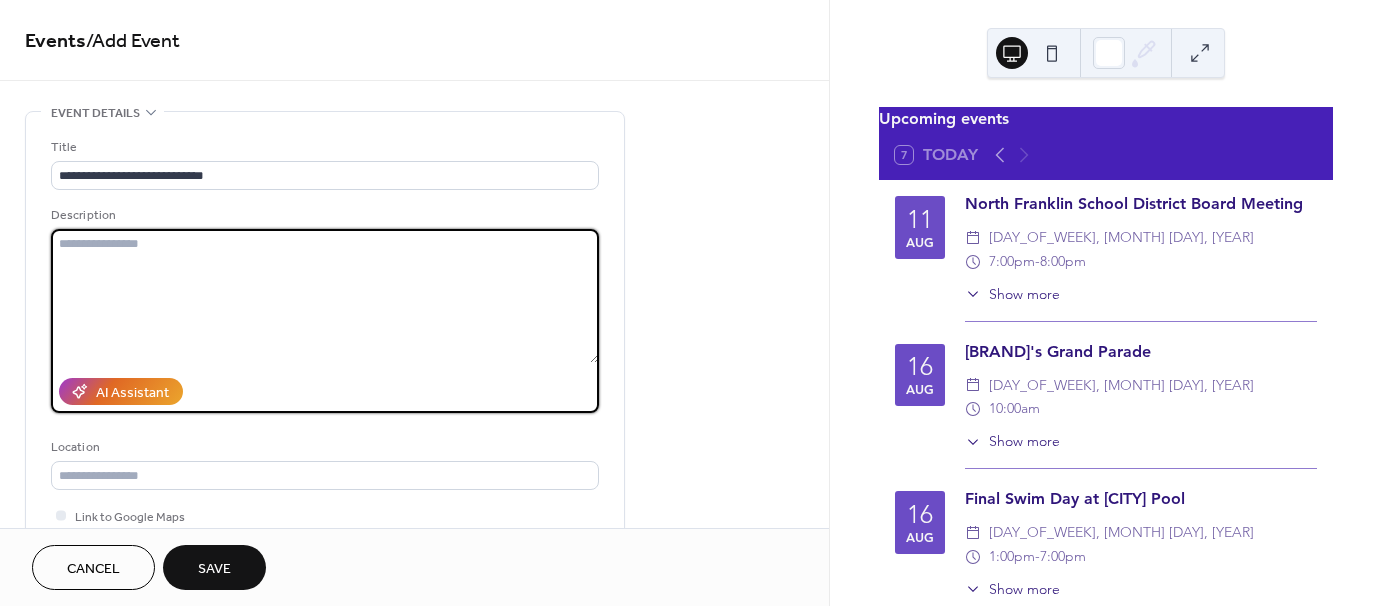 click at bounding box center (325, 296) 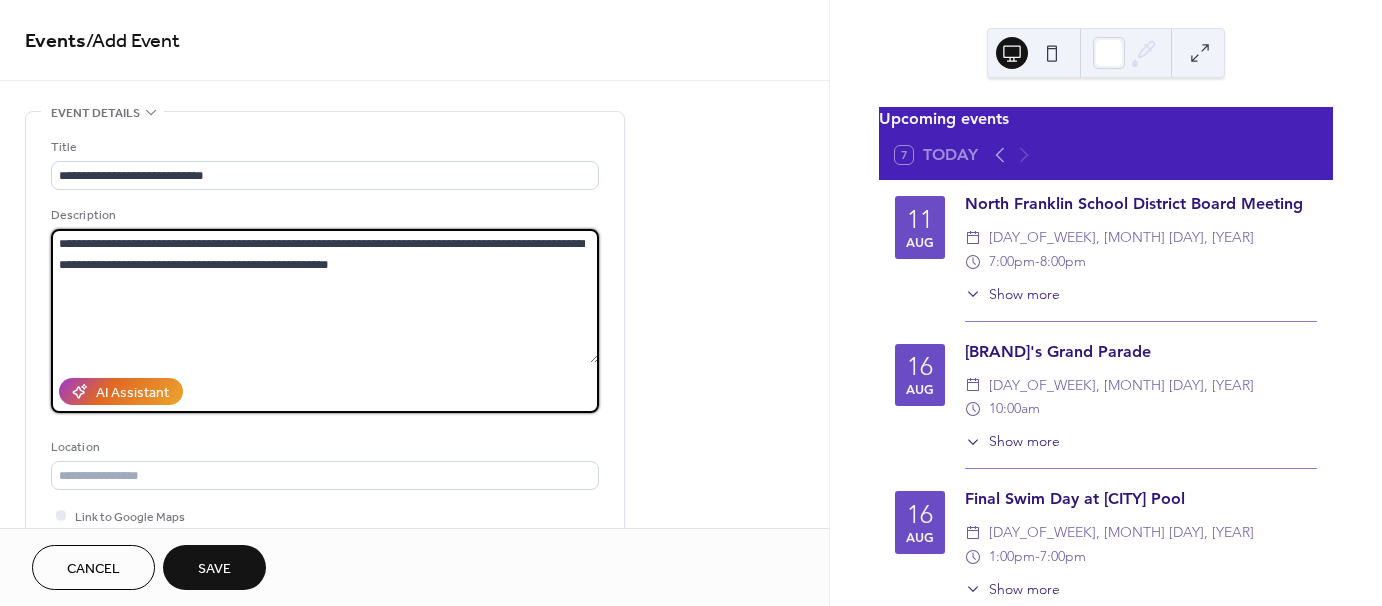 click on "**********" at bounding box center [325, 296] 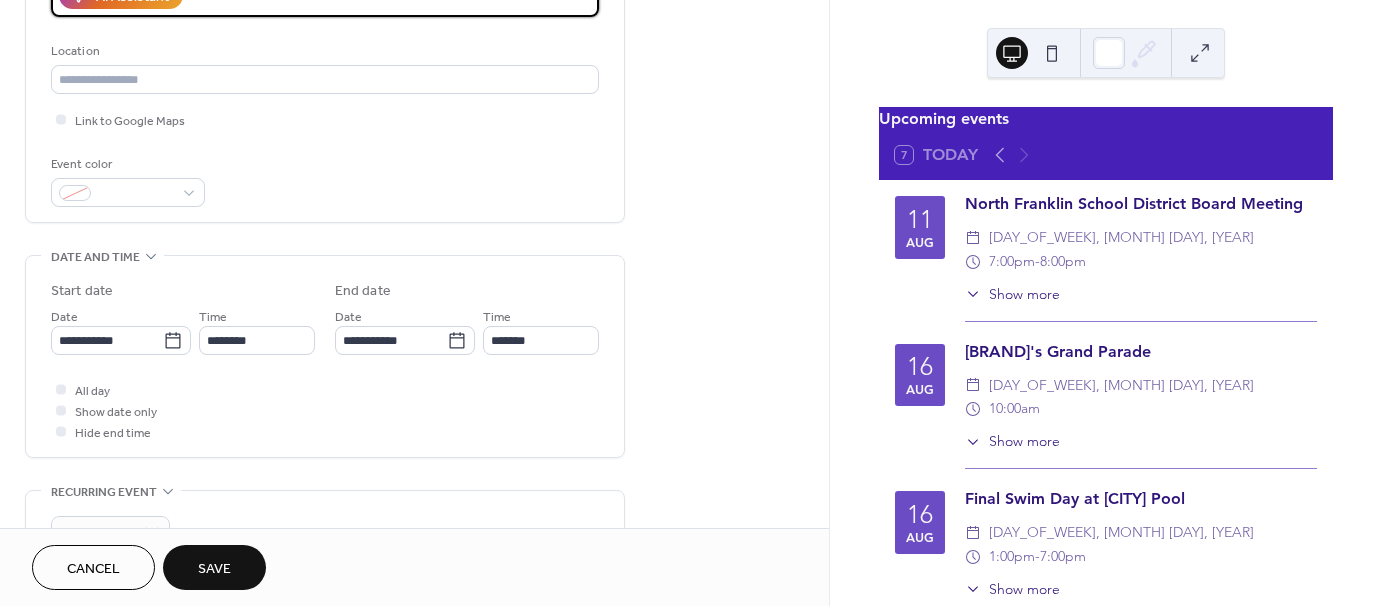 scroll, scrollTop: 400, scrollLeft: 0, axis: vertical 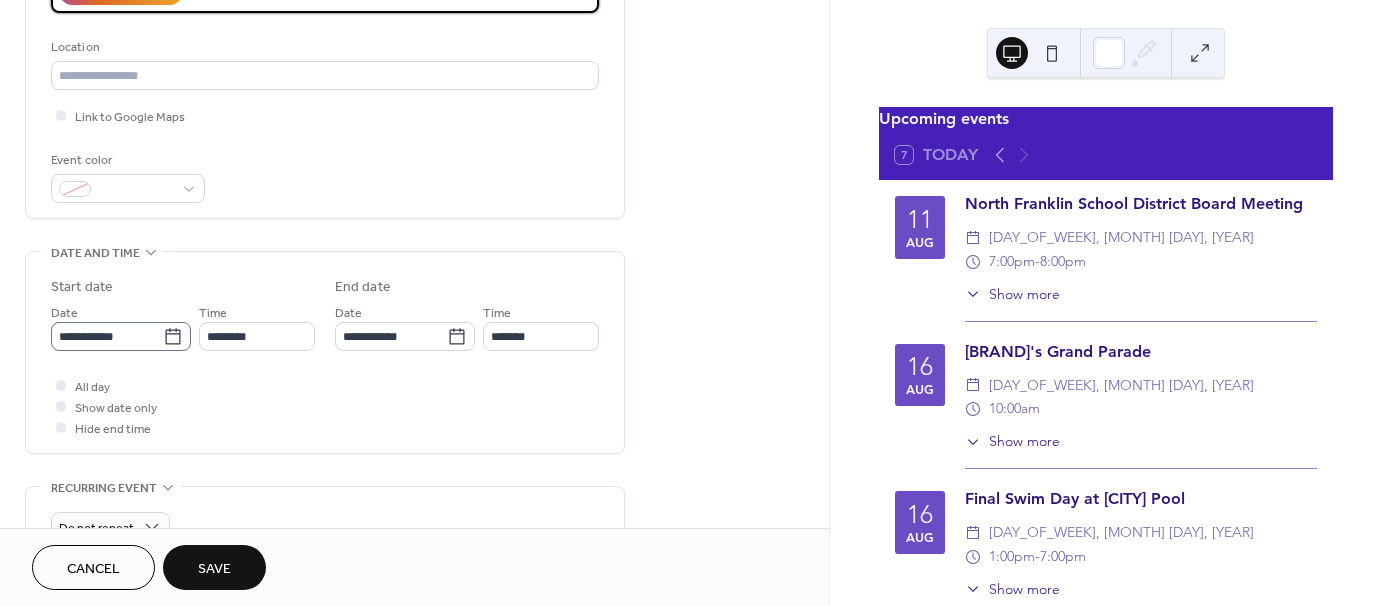 type on "**********" 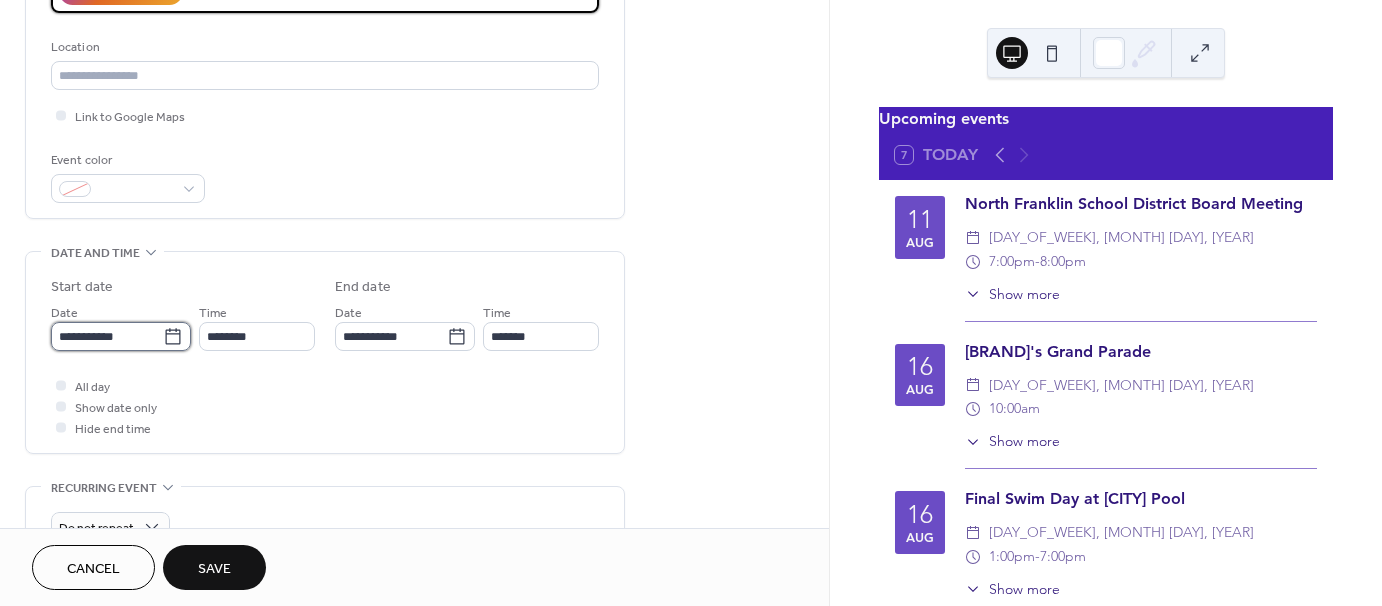 click on "**********" at bounding box center [107, 336] 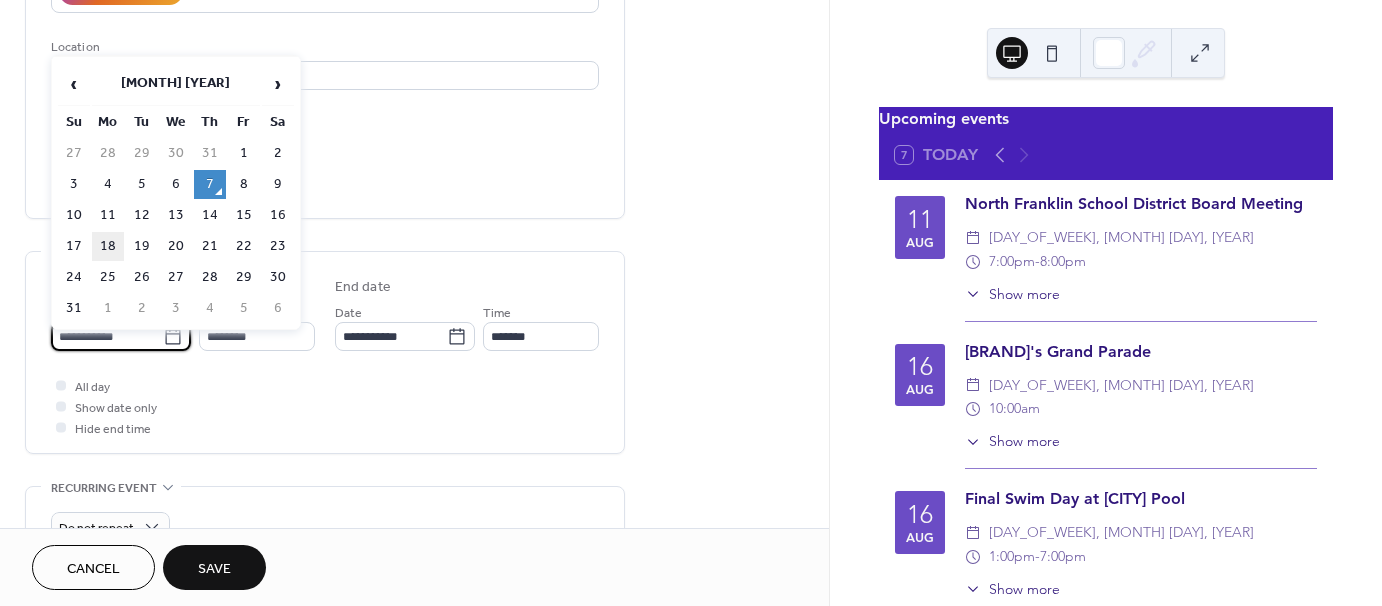 click on "18" at bounding box center [108, 246] 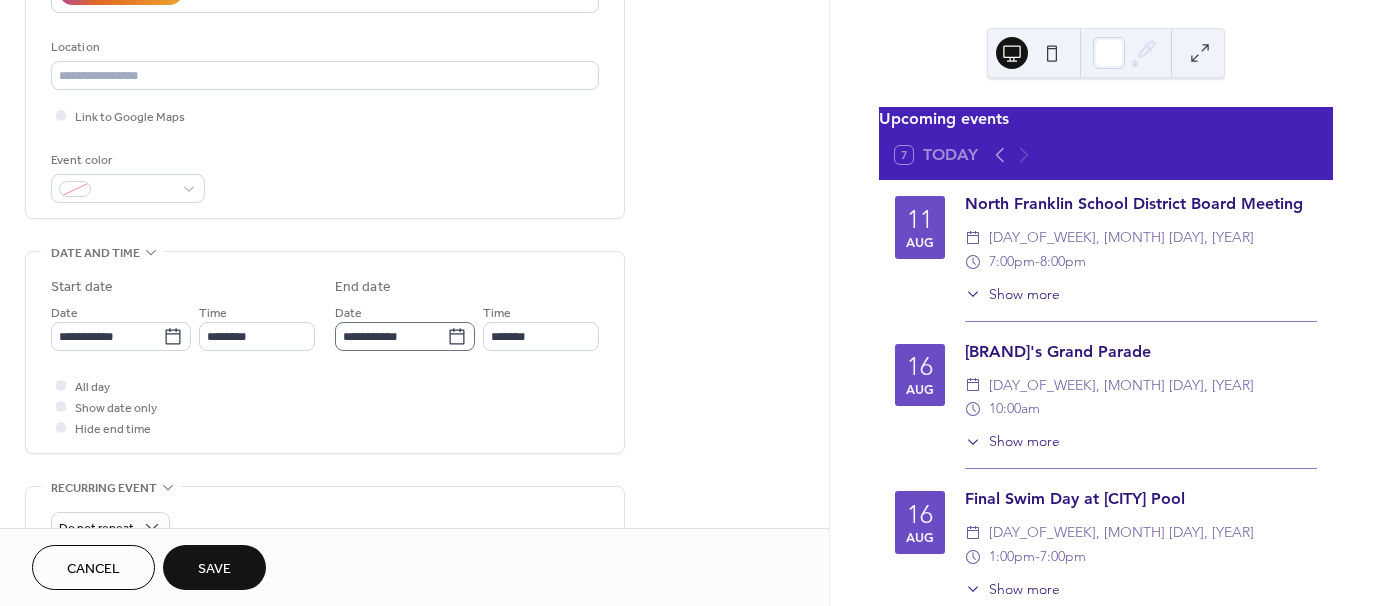 click 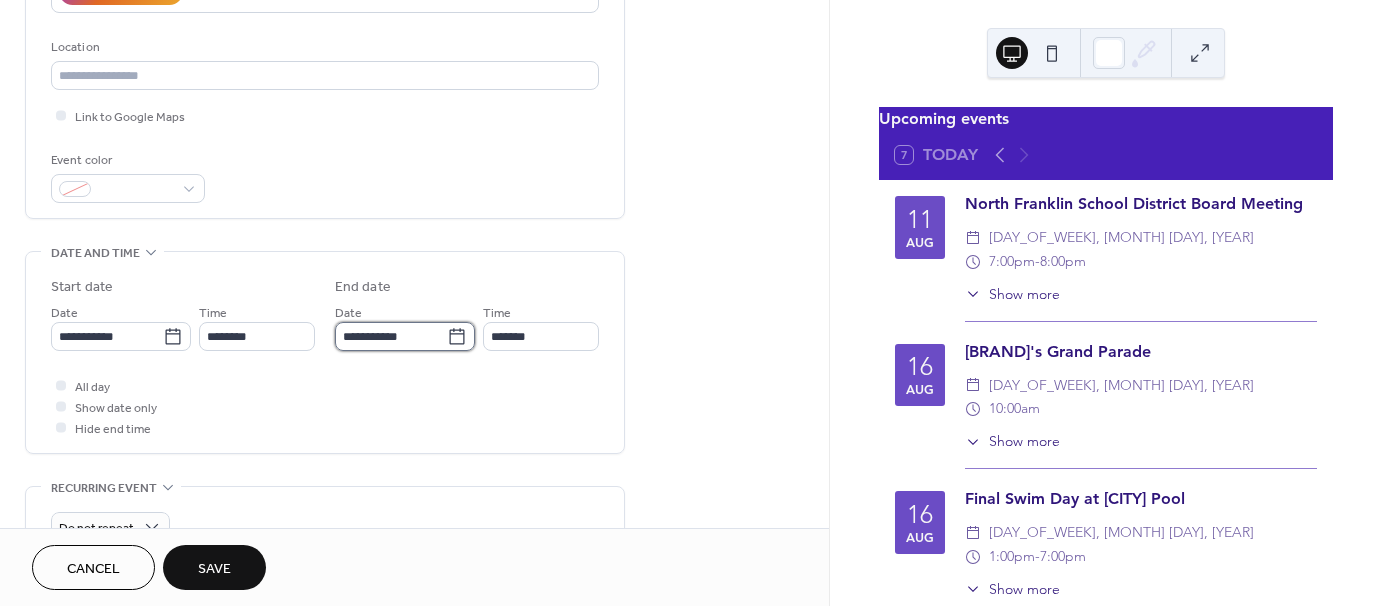 click on "**********" at bounding box center (391, 336) 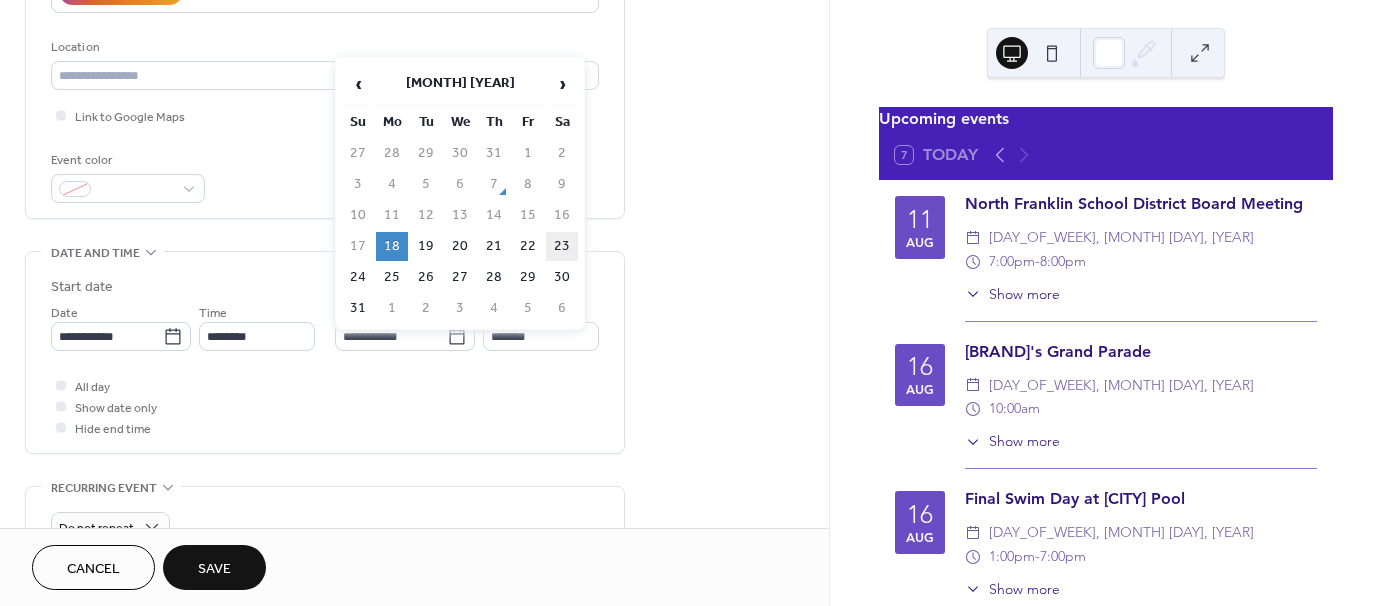 click on "23" at bounding box center [562, 246] 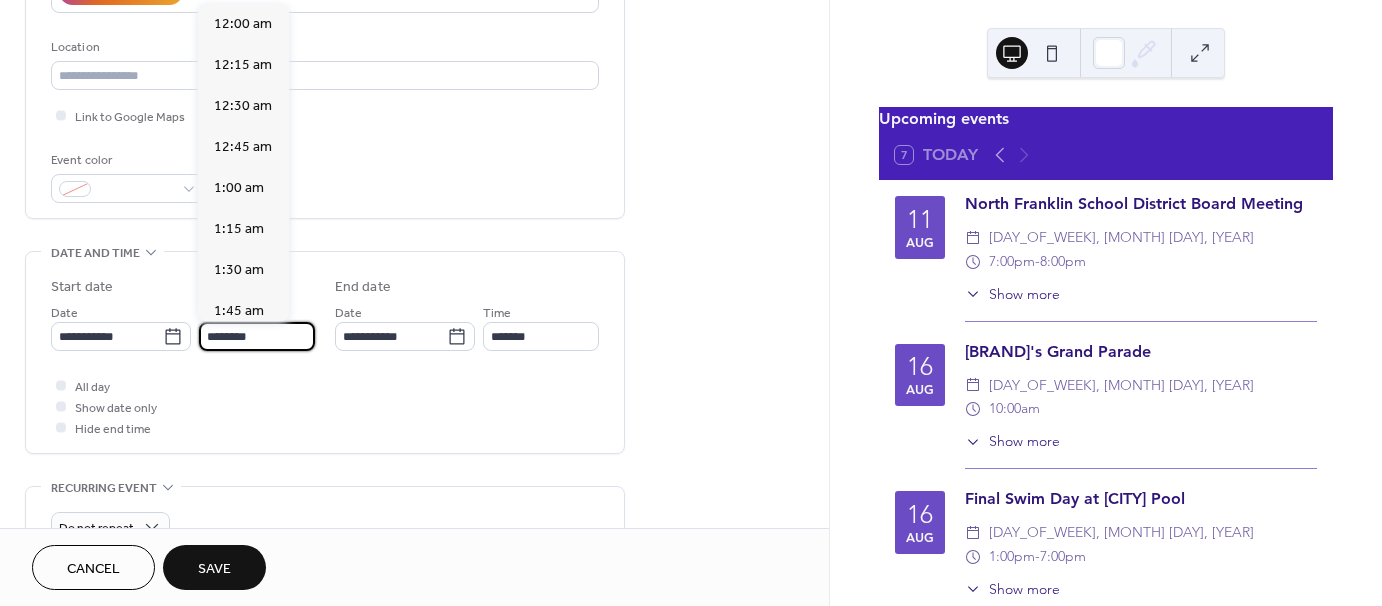 click on "********" at bounding box center [257, 336] 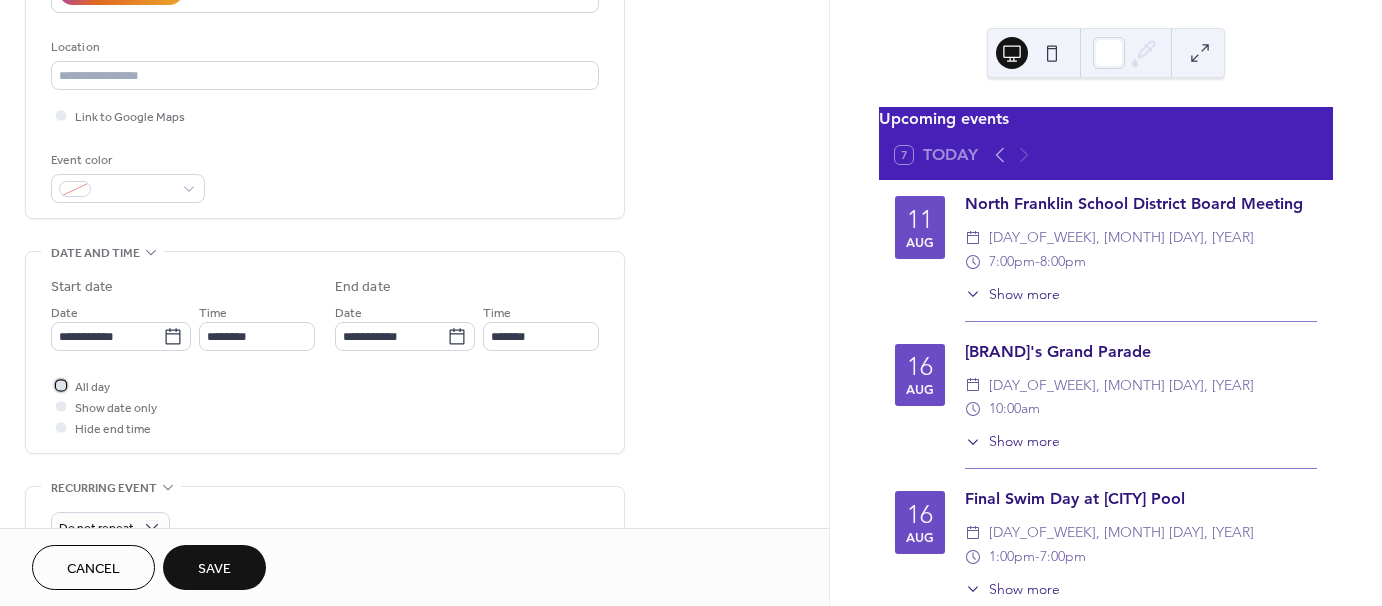 click at bounding box center [61, 385] 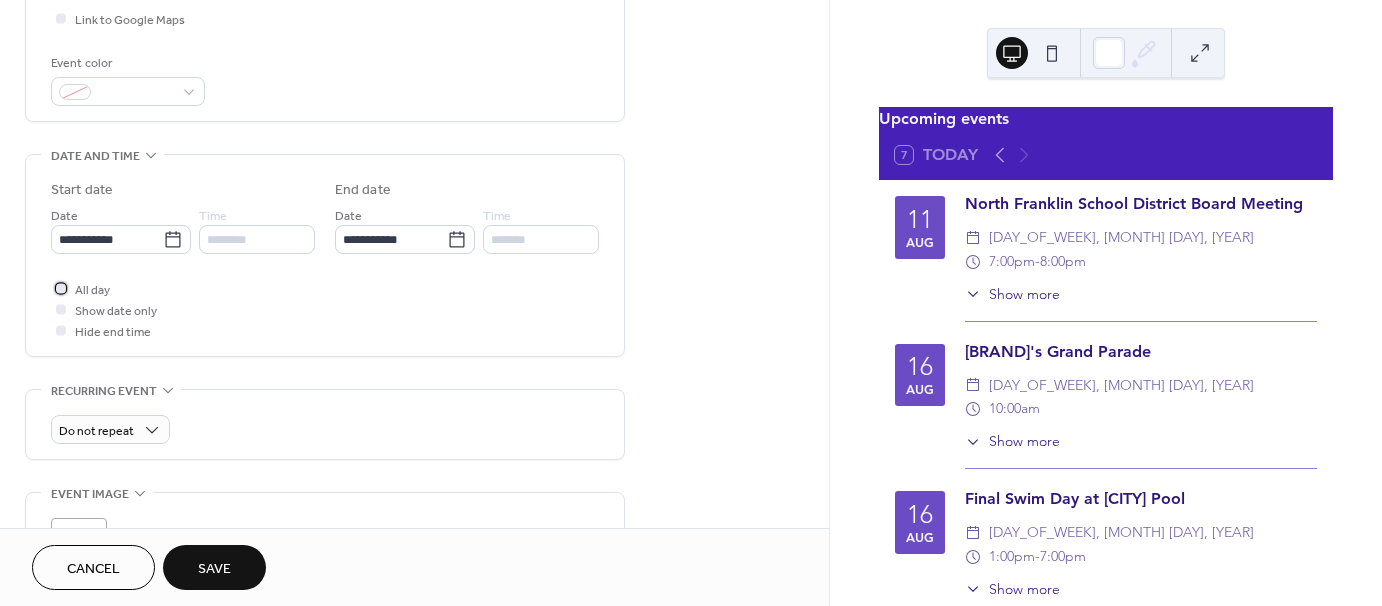 scroll, scrollTop: 500, scrollLeft: 0, axis: vertical 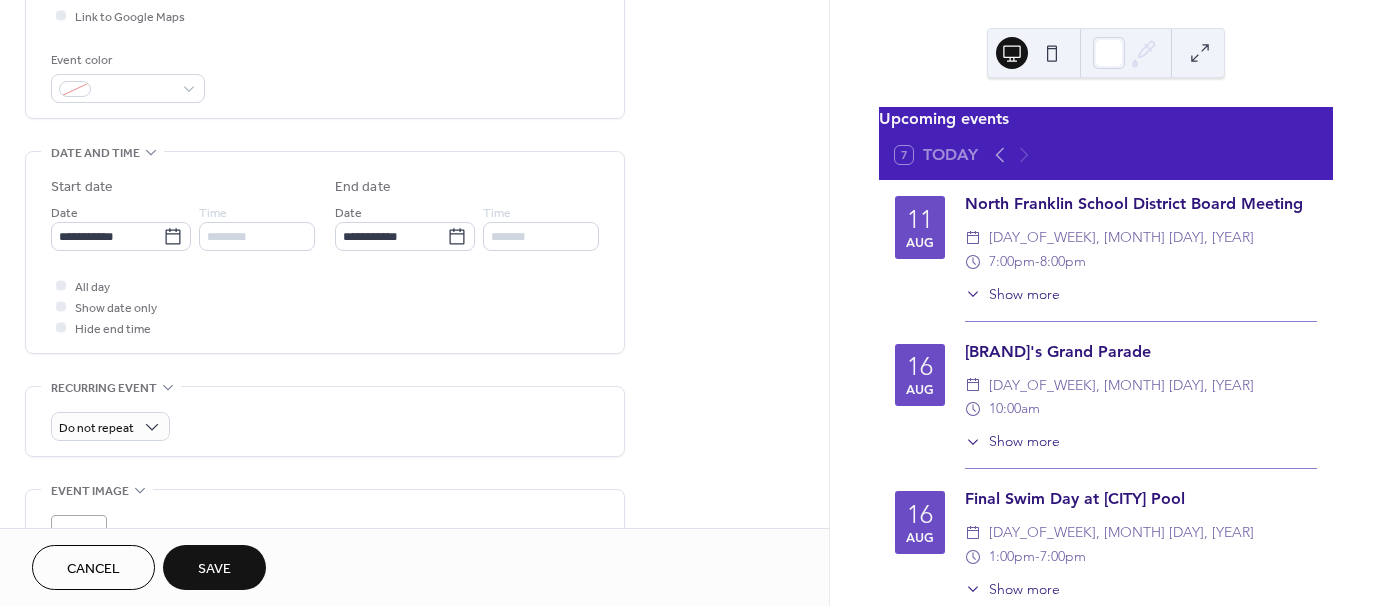 click at bounding box center [61, 306] 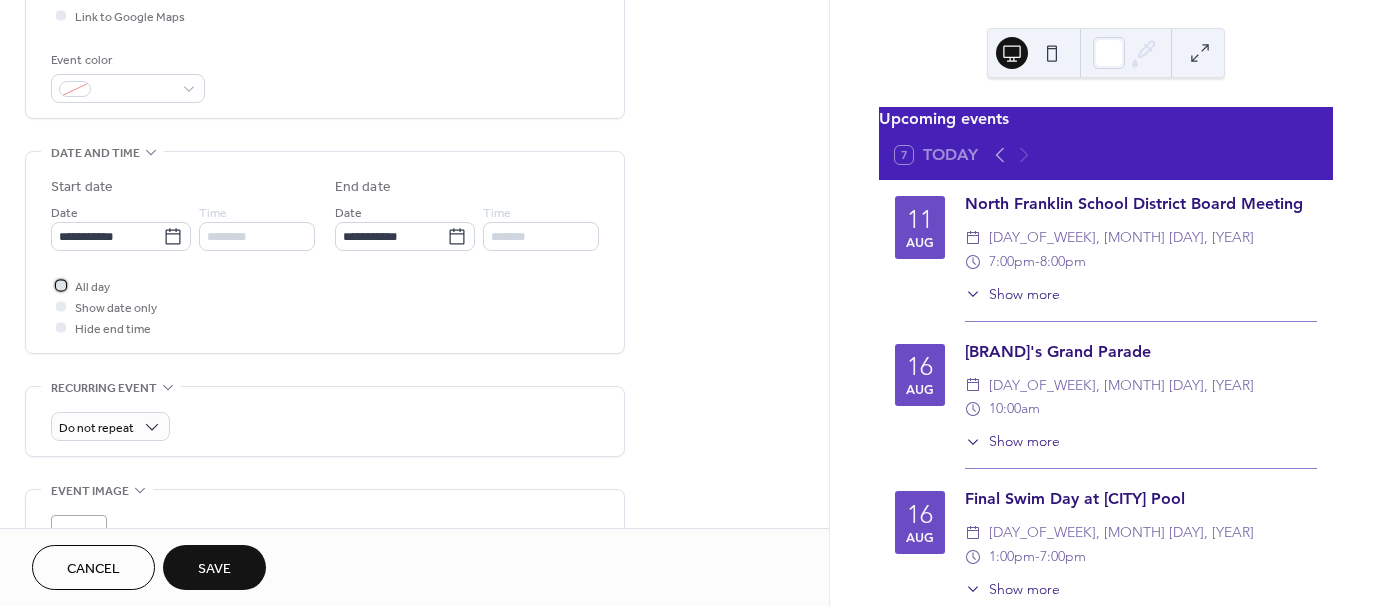 click at bounding box center [61, 285] 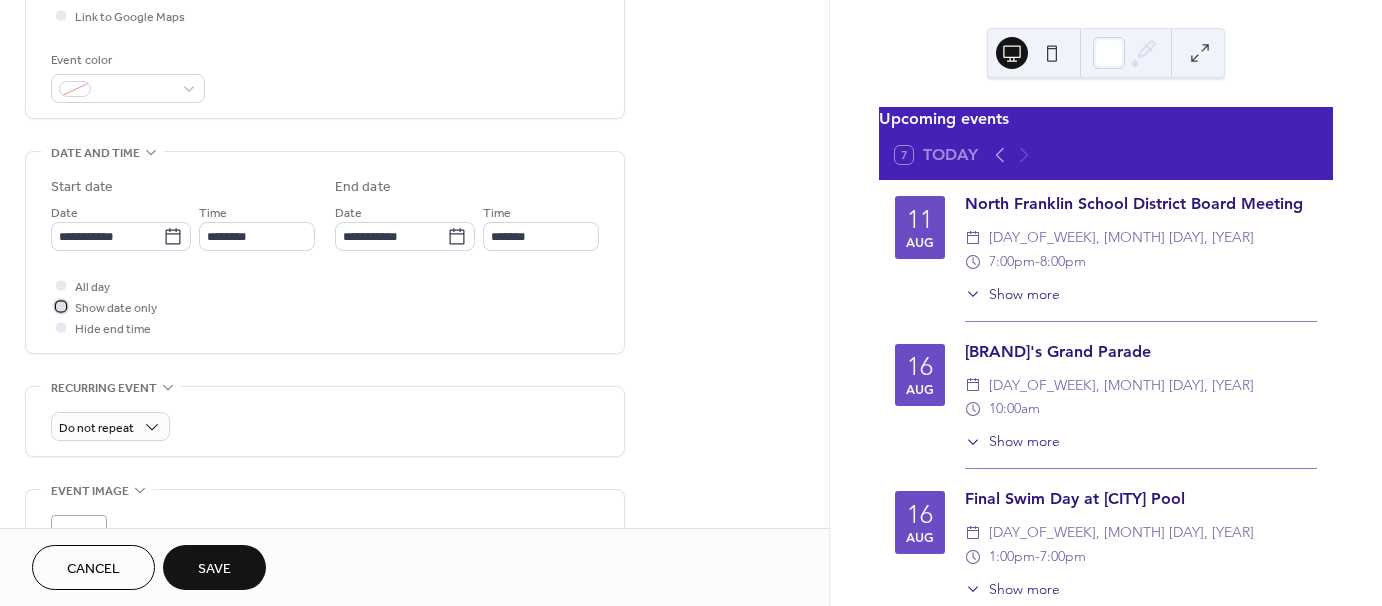 click at bounding box center [61, 306] 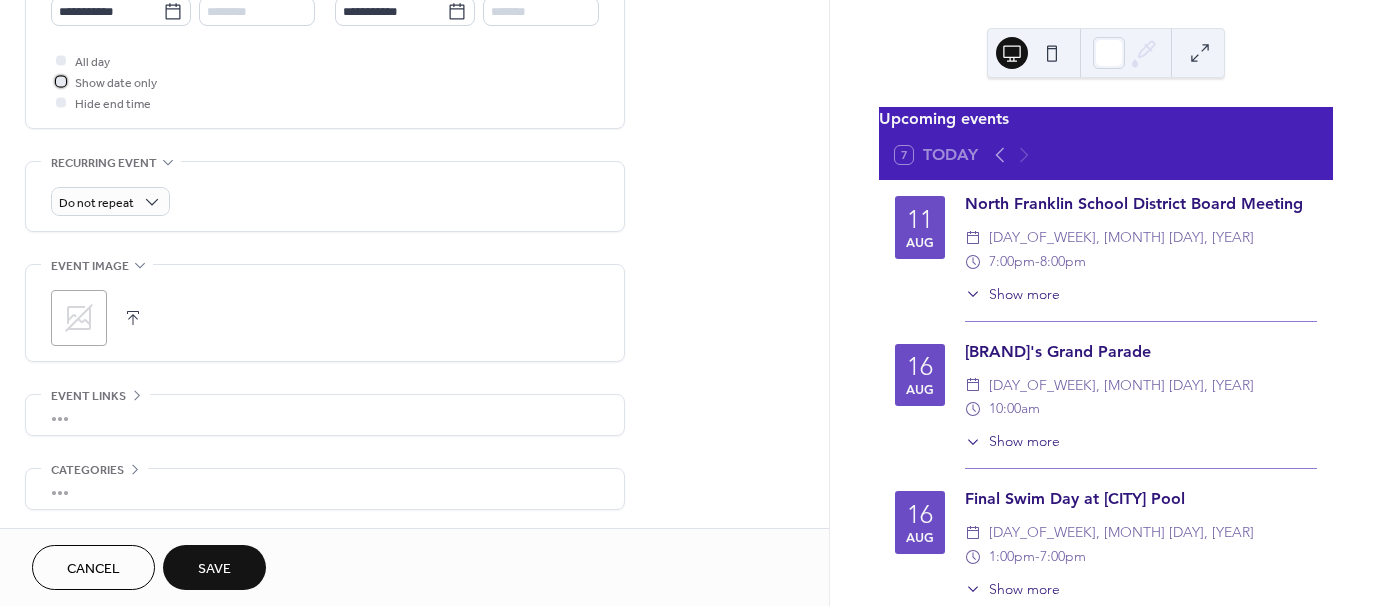scroll, scrollTop: 800, scrollLeft: 0, axis: vertical 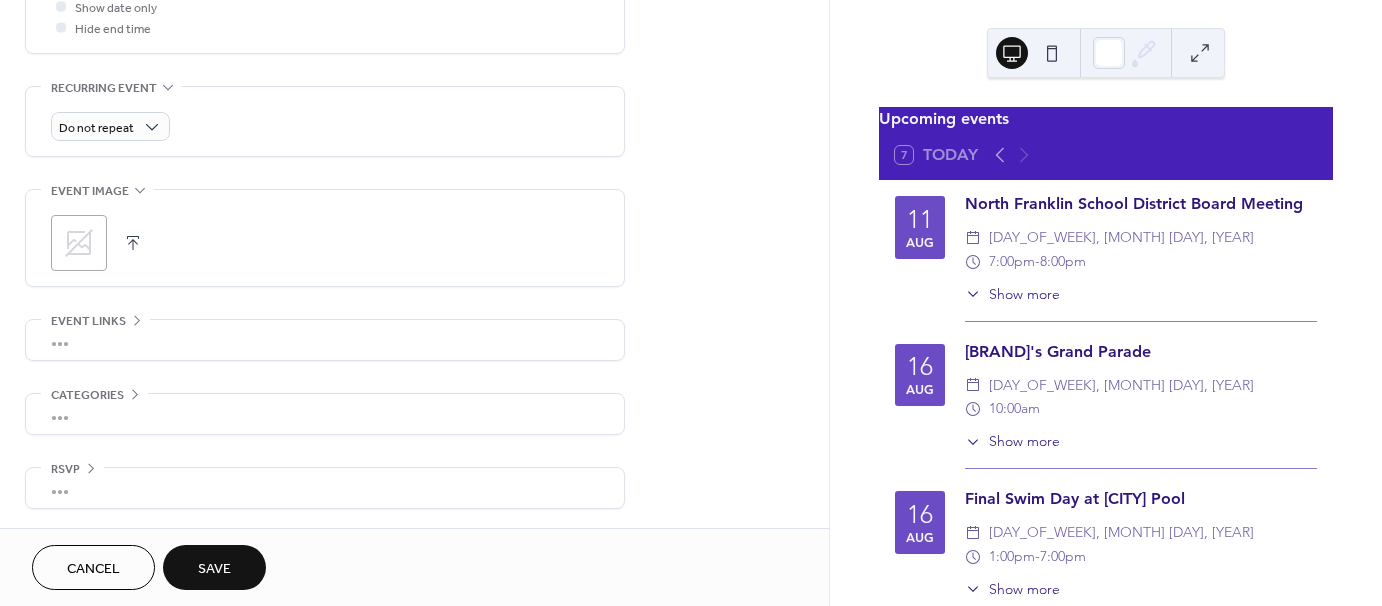 click on "Save" at bounding box center [214, 567] 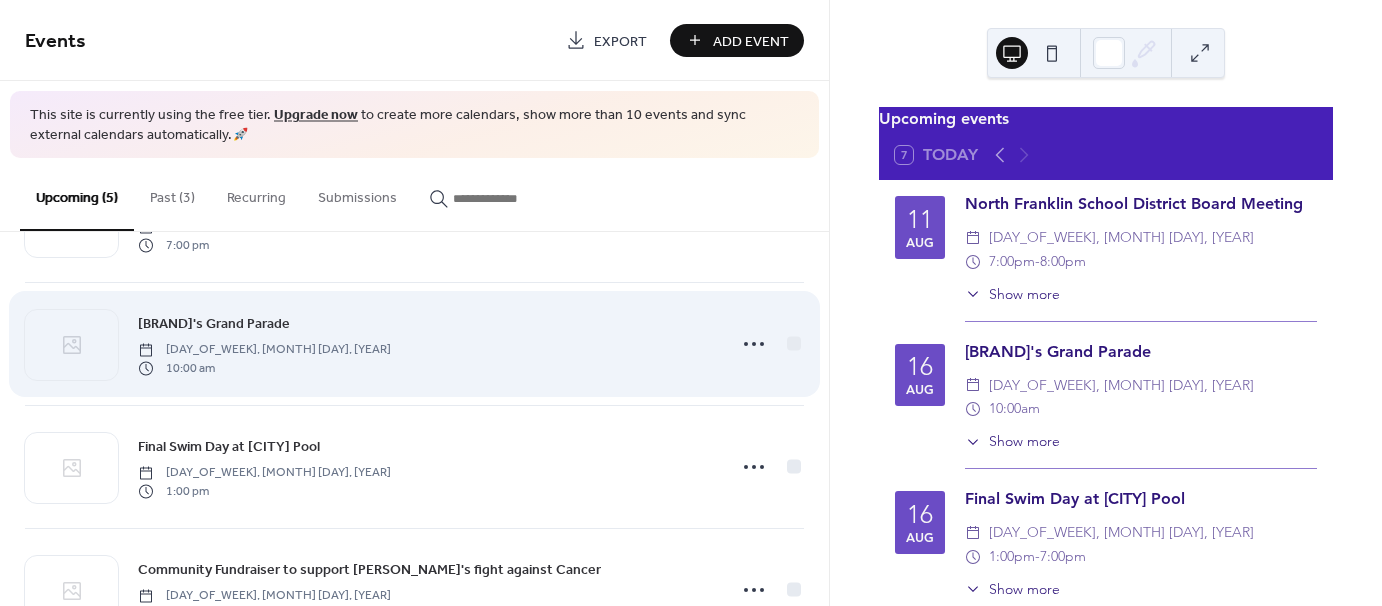 scroll, scrollTop: 98, scrollLeft: 0, axis: vertical 